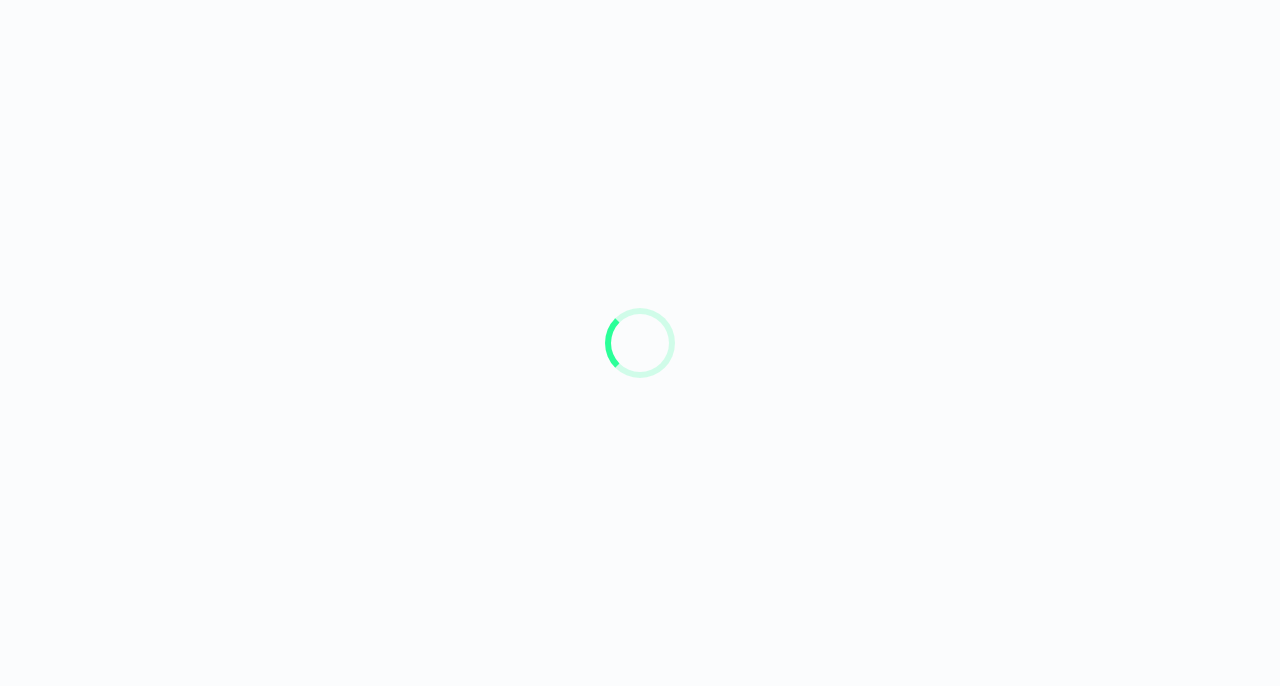 scroll, scrollTop: 0, scrollLeft: 0, axis: both 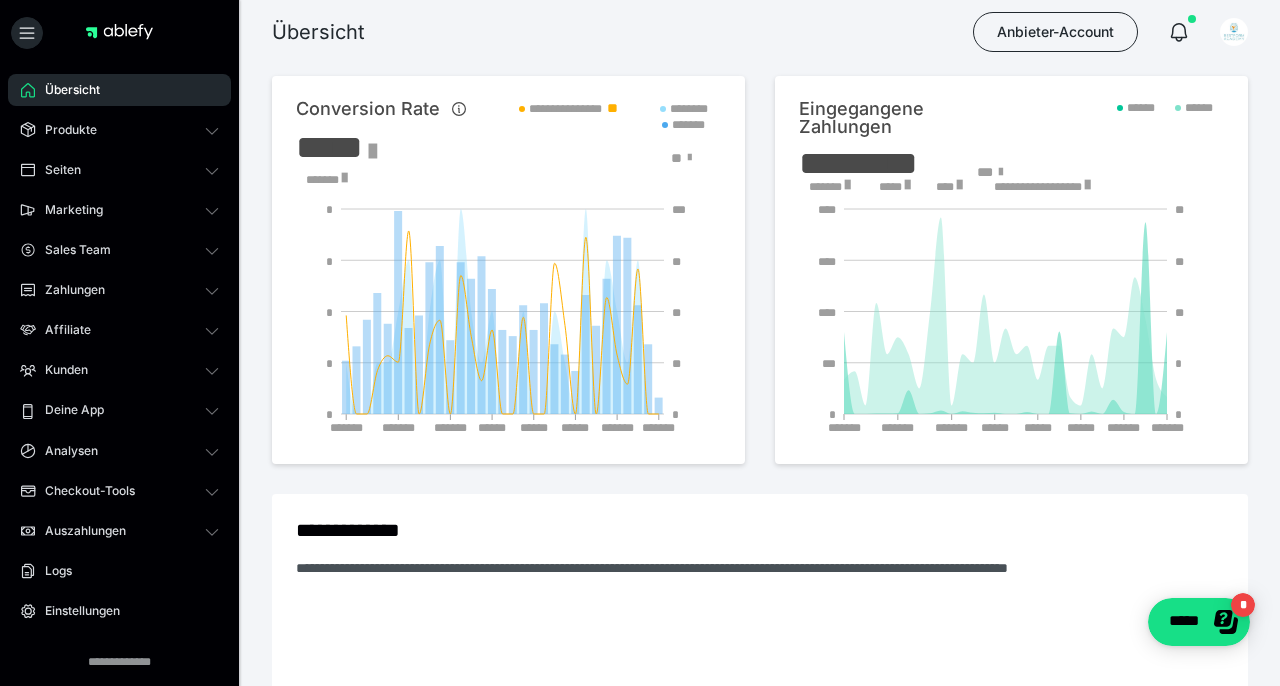 click at bounding box center [119, 32] 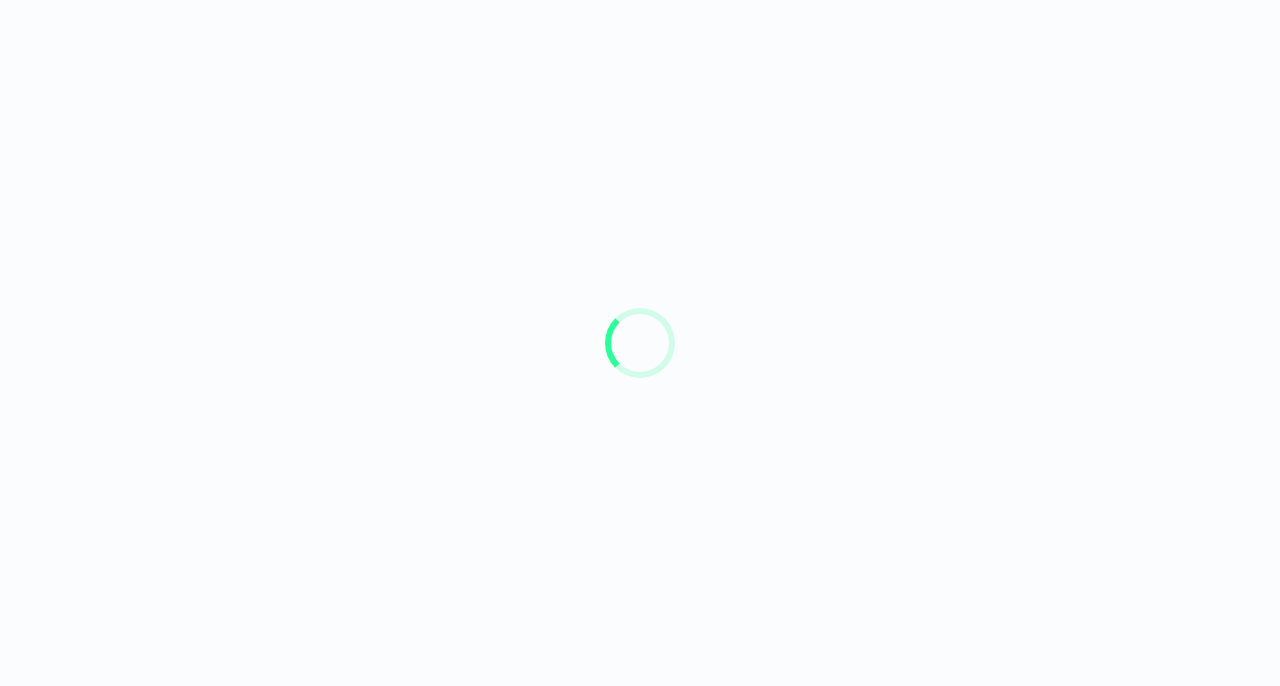 scroll, scrollTop: 0, scrollLeft: 0, axis: both 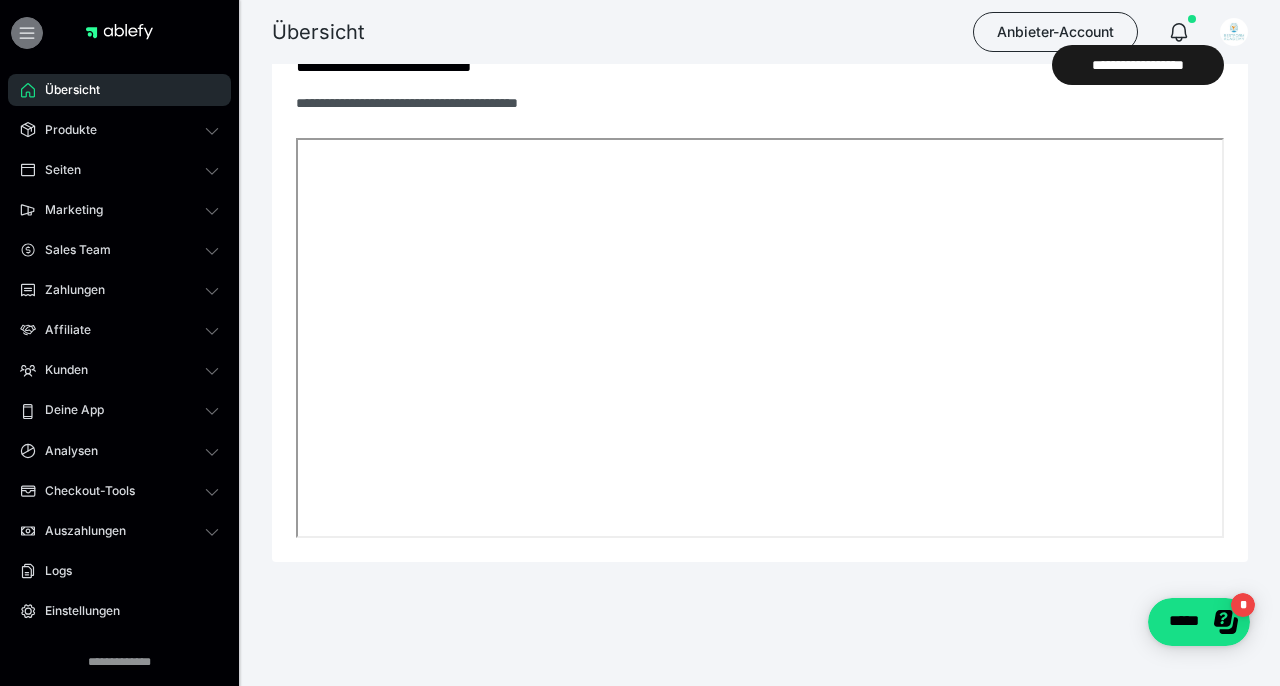 click at bounding box center [27, 33] 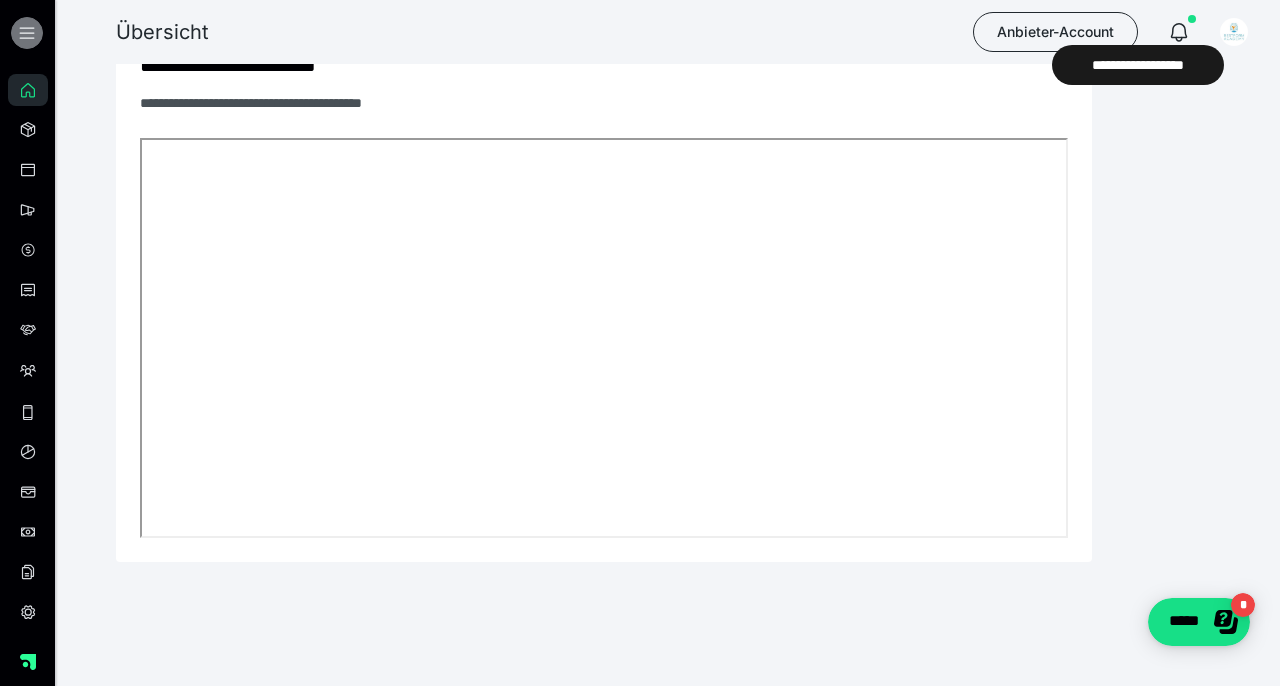 scroll, scrollTop: 822, scrollLeft: 0, axis: vertical 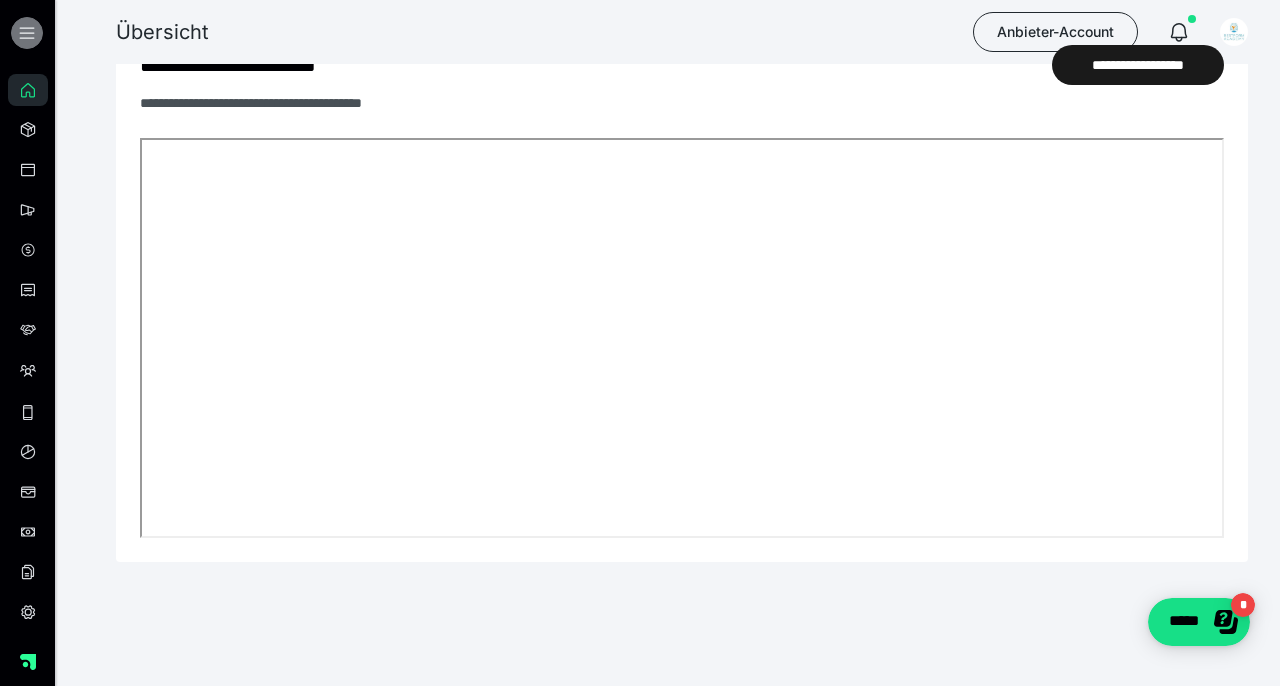 click at bounding box center [27, 33] 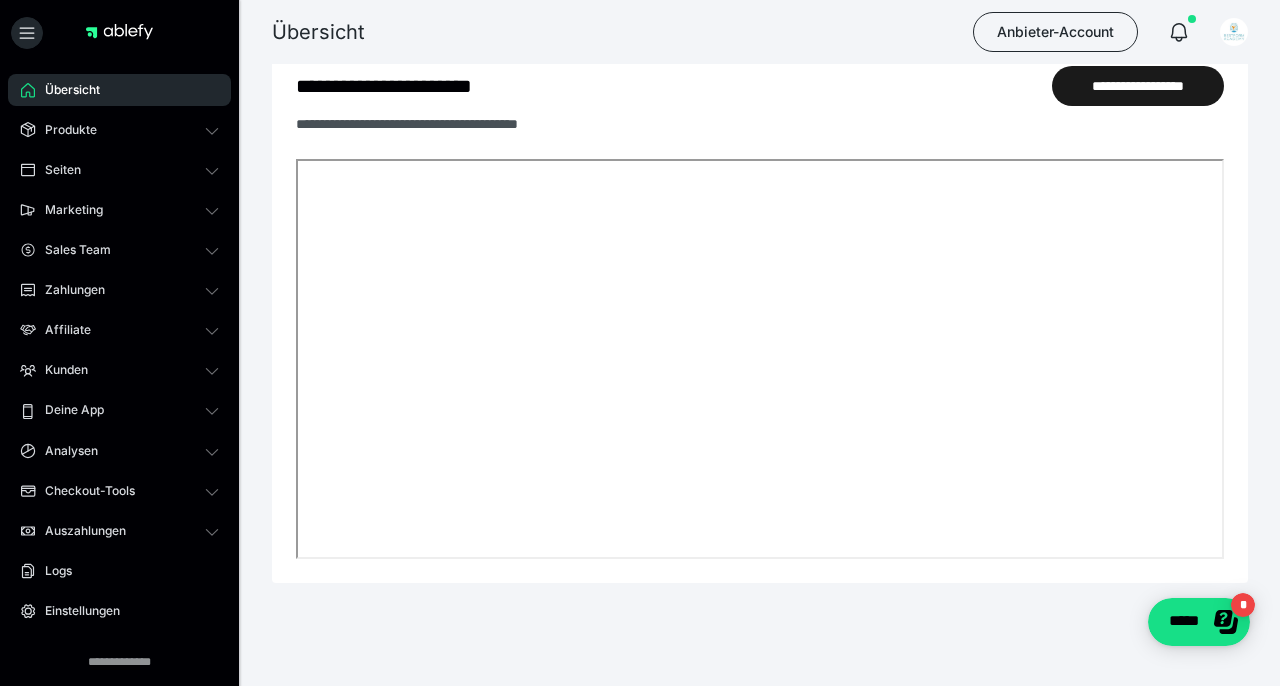 click at bounding box center (119, 32) 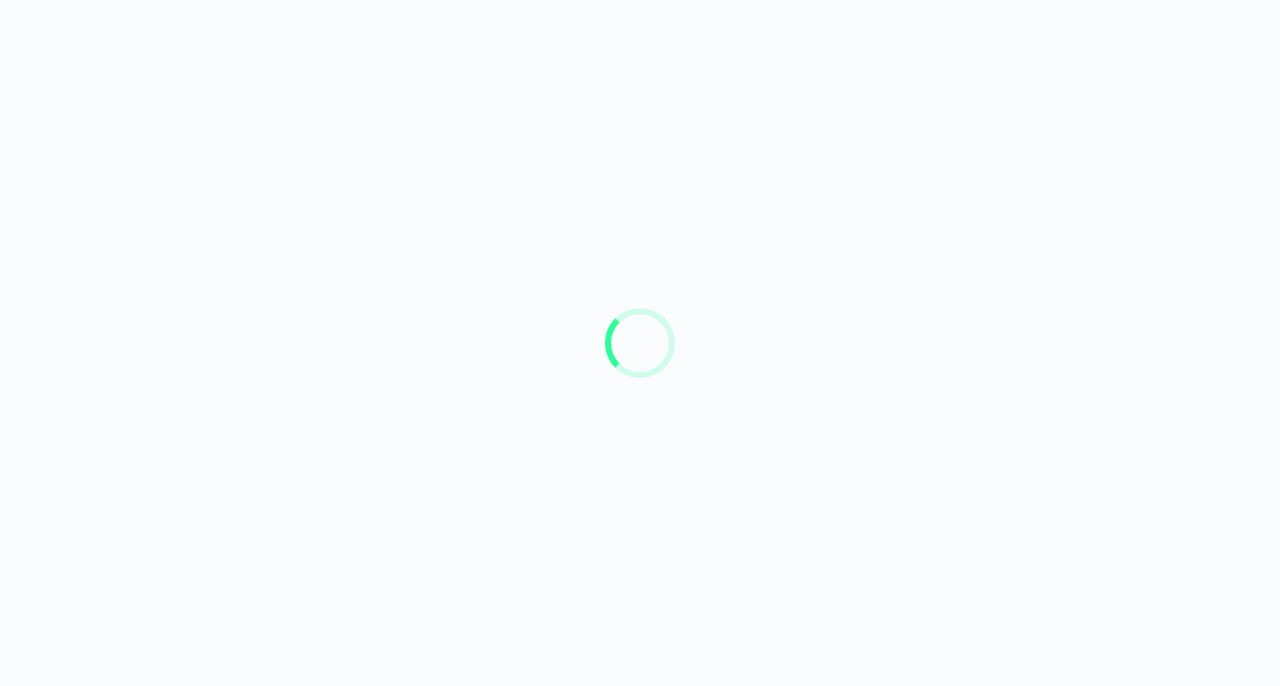 scroll, scrollTop: 0, scrollLeft: 0, axis: both 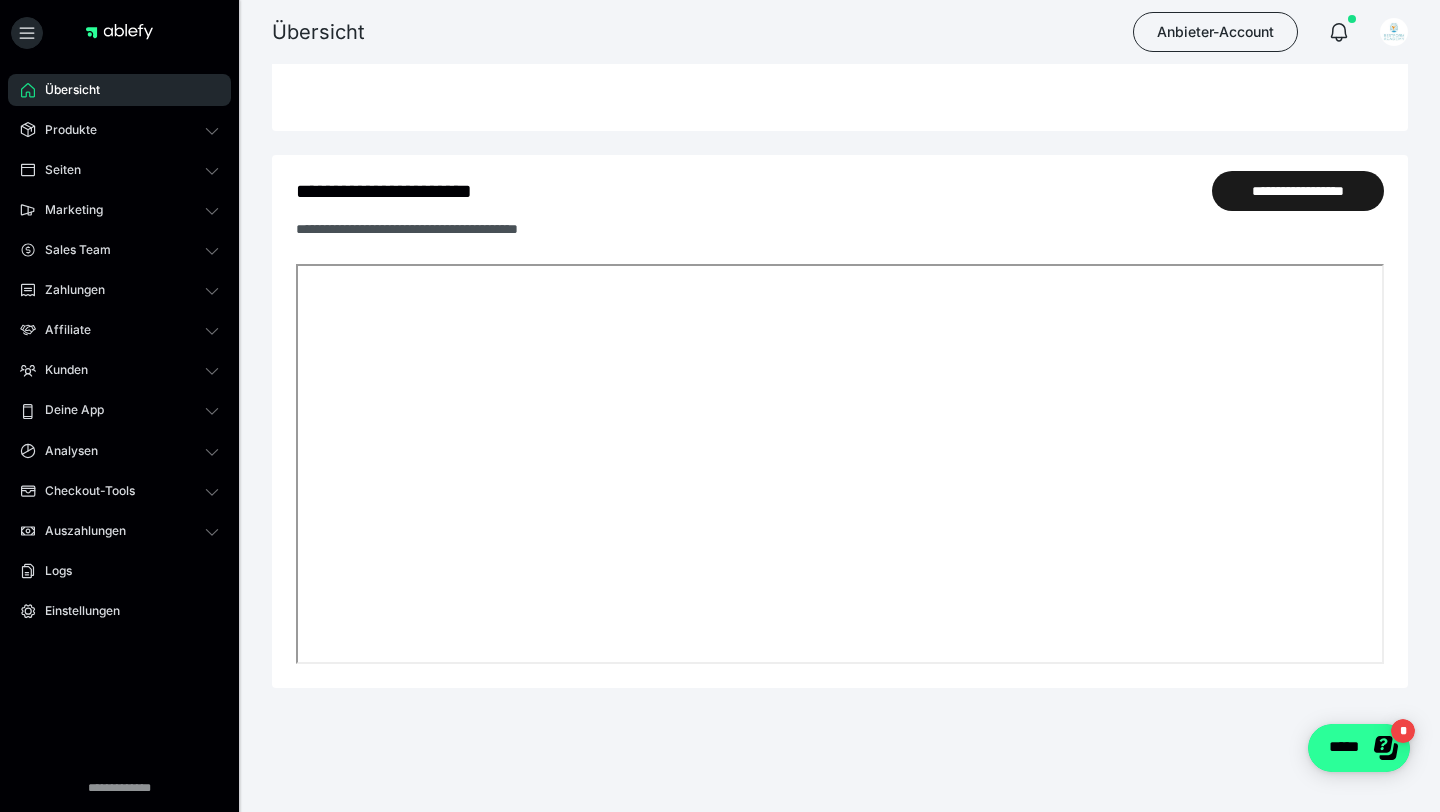 click on "*****" 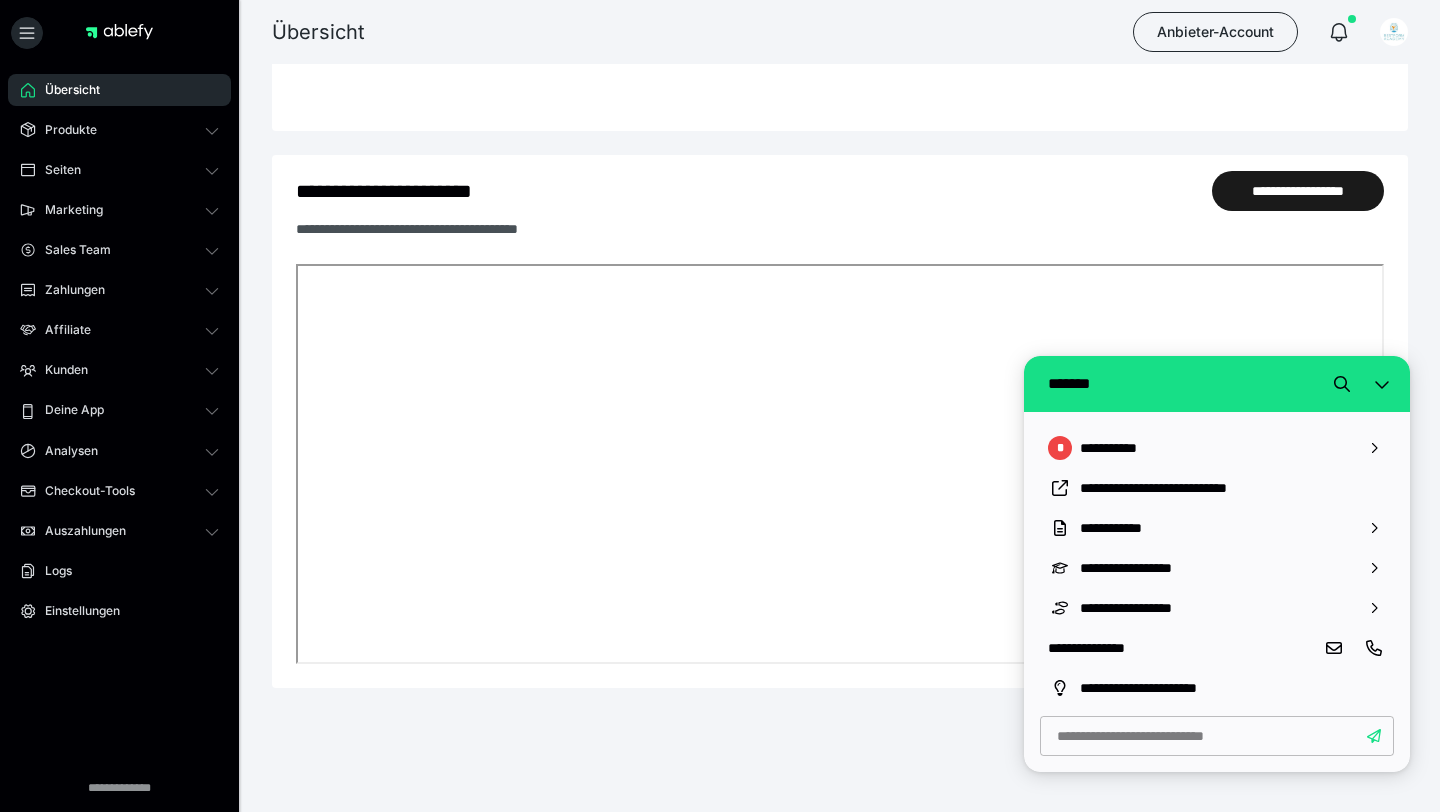 click on "**********" at bounding box center [1181, 648] 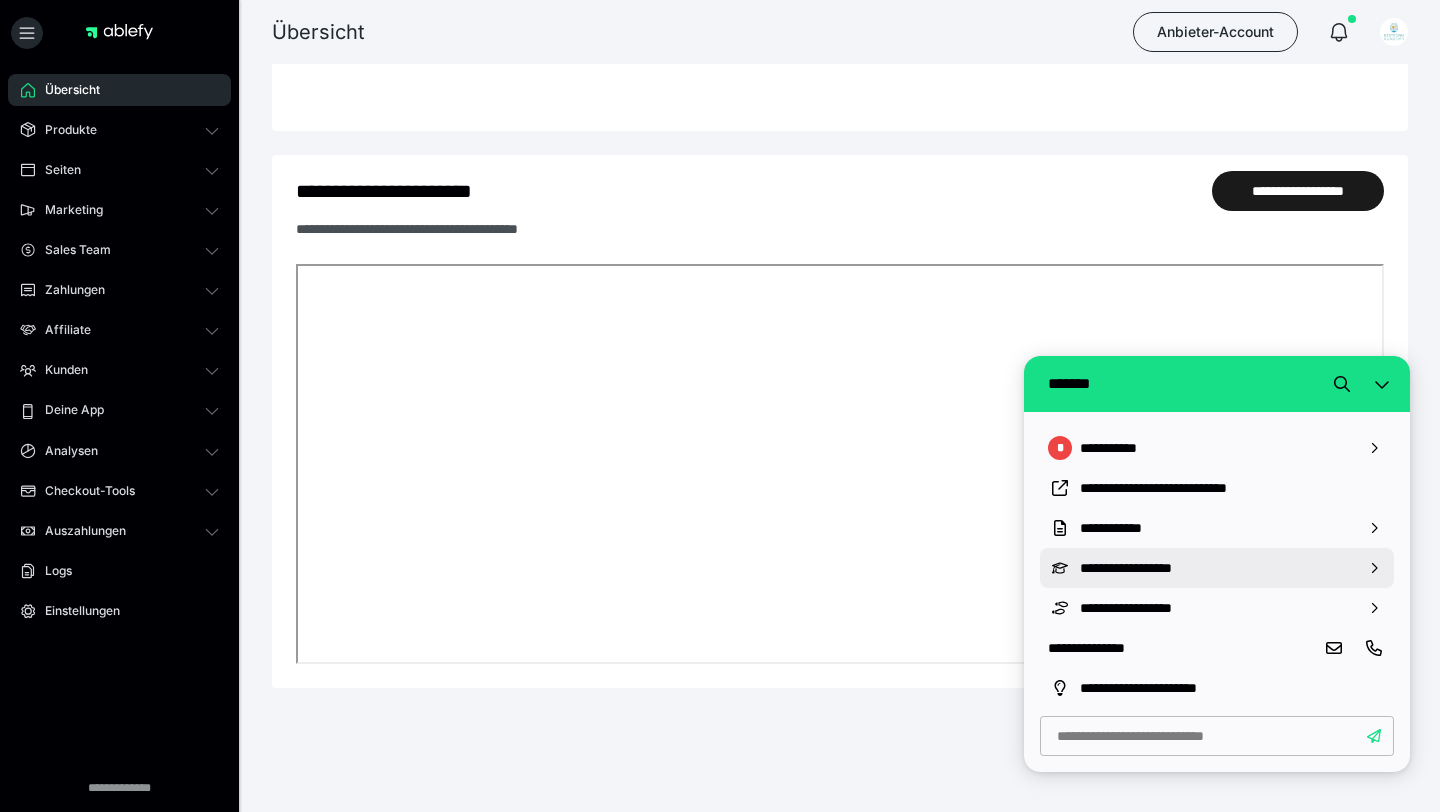 click on "**********" at bounding box center (1217, 568) 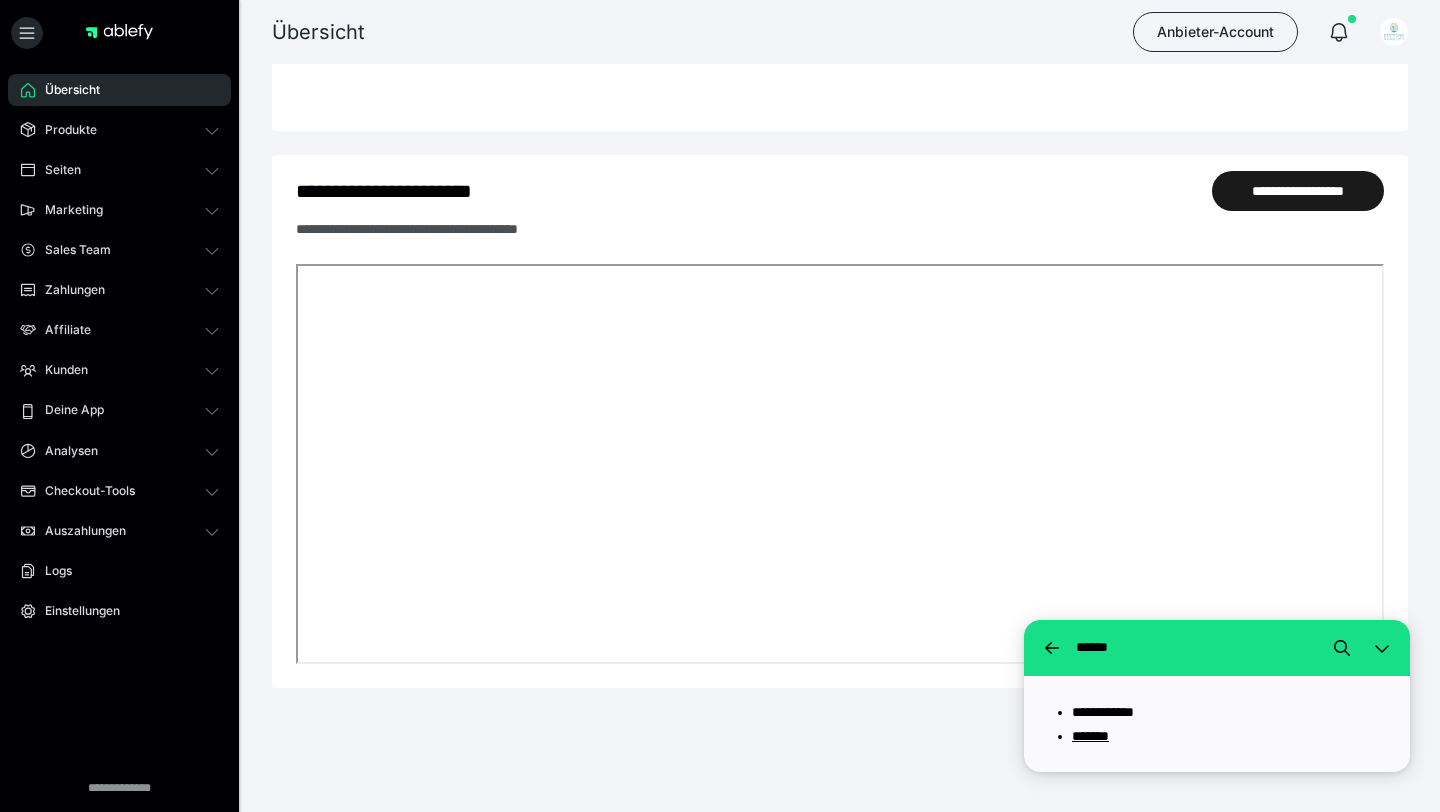 click on "**********" at bounding box center [1103, 712] 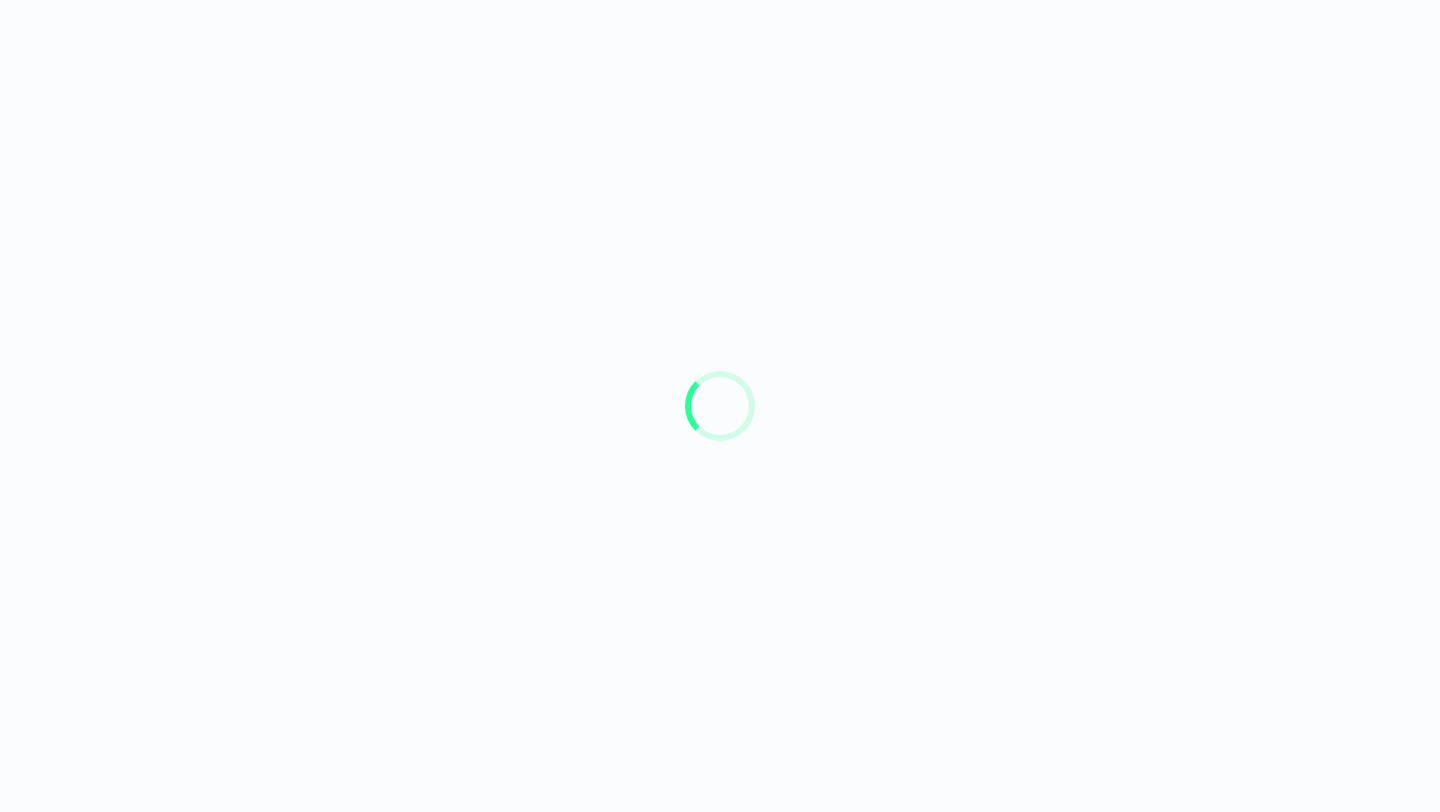 scroll, scrollTop: 0, scrollLeft: 0, axis: both 